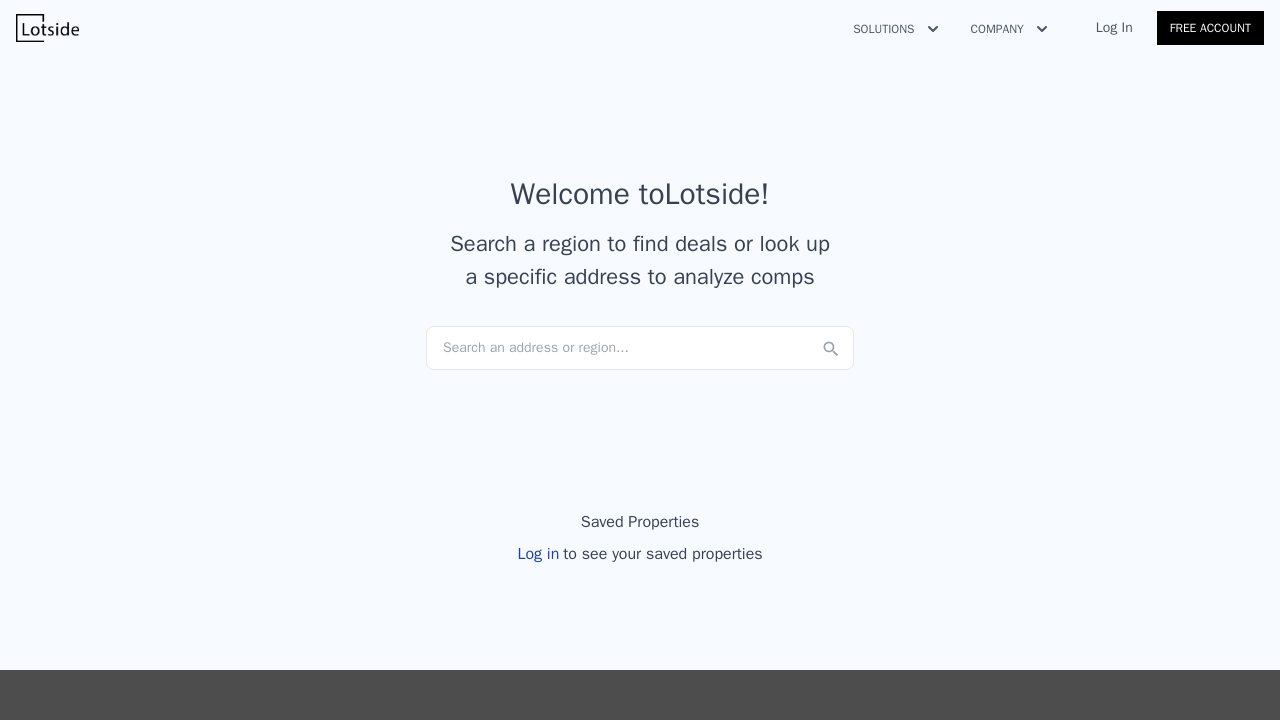 scroll, scrollTop: 0, scrollLeft: 0, axis: both 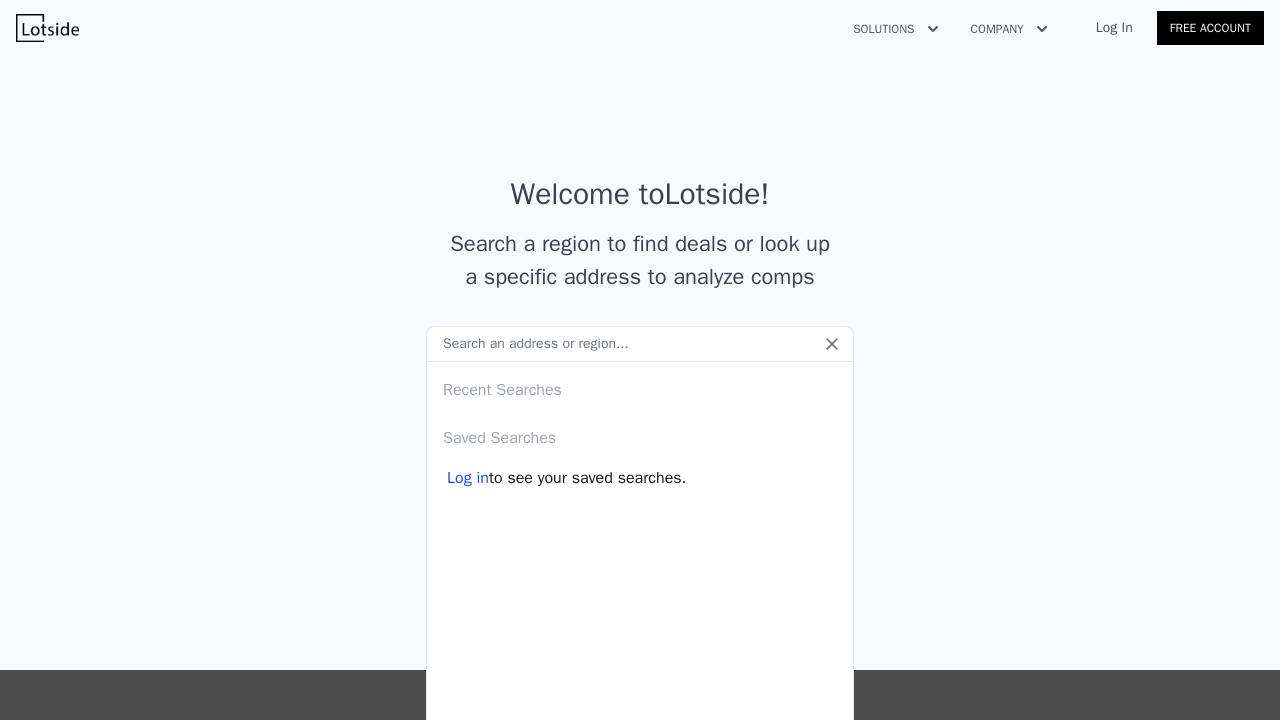 click at bounding box center [640, 344] 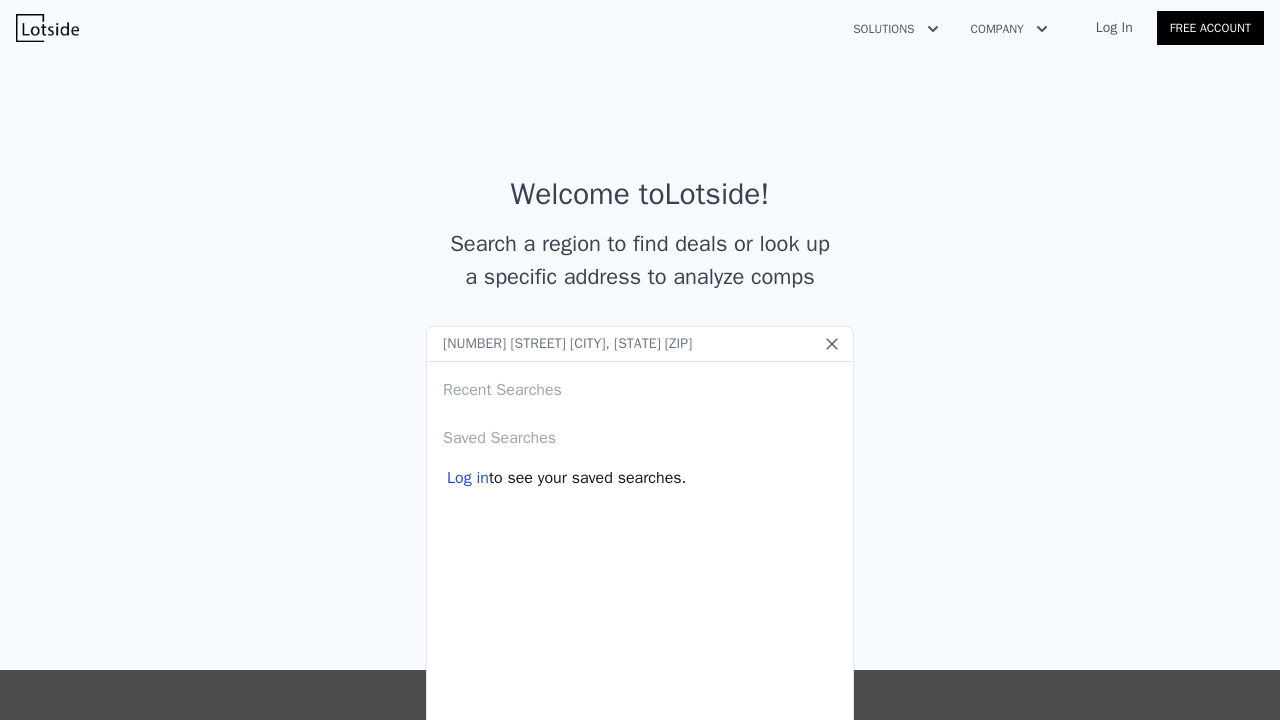 type on "[NUMBER] [STREET] [CITY], [STATE] [ZIP]" 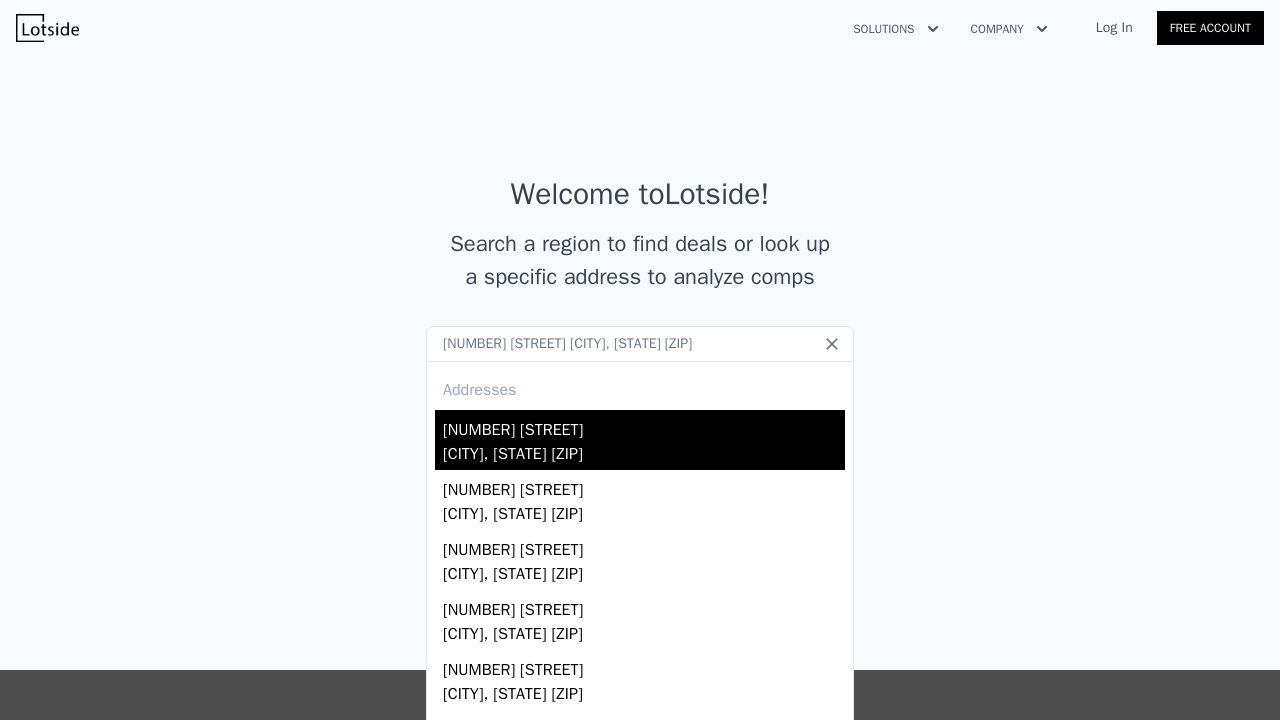 click on "[NUMBER] [STREET] [DIRECTION]" at bounding box center (644, 426) 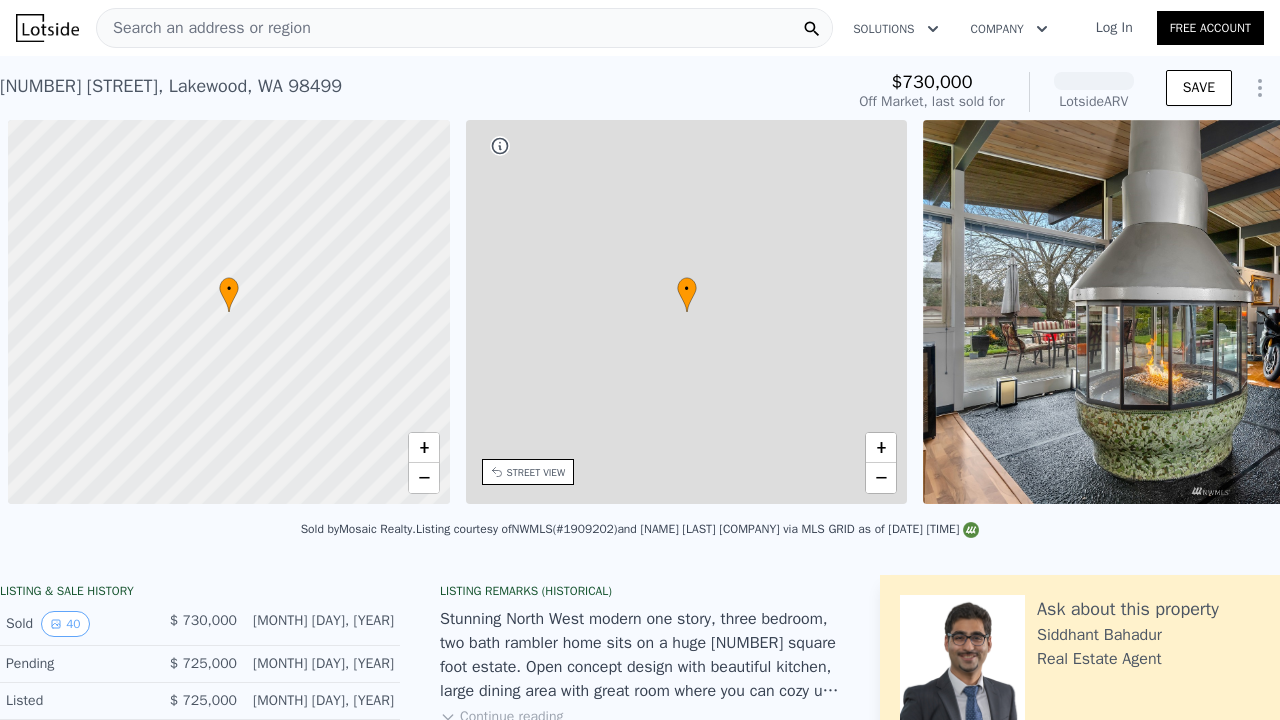 scroll, scrollTop: 0, scrollLeft: 8, axis: horizontal 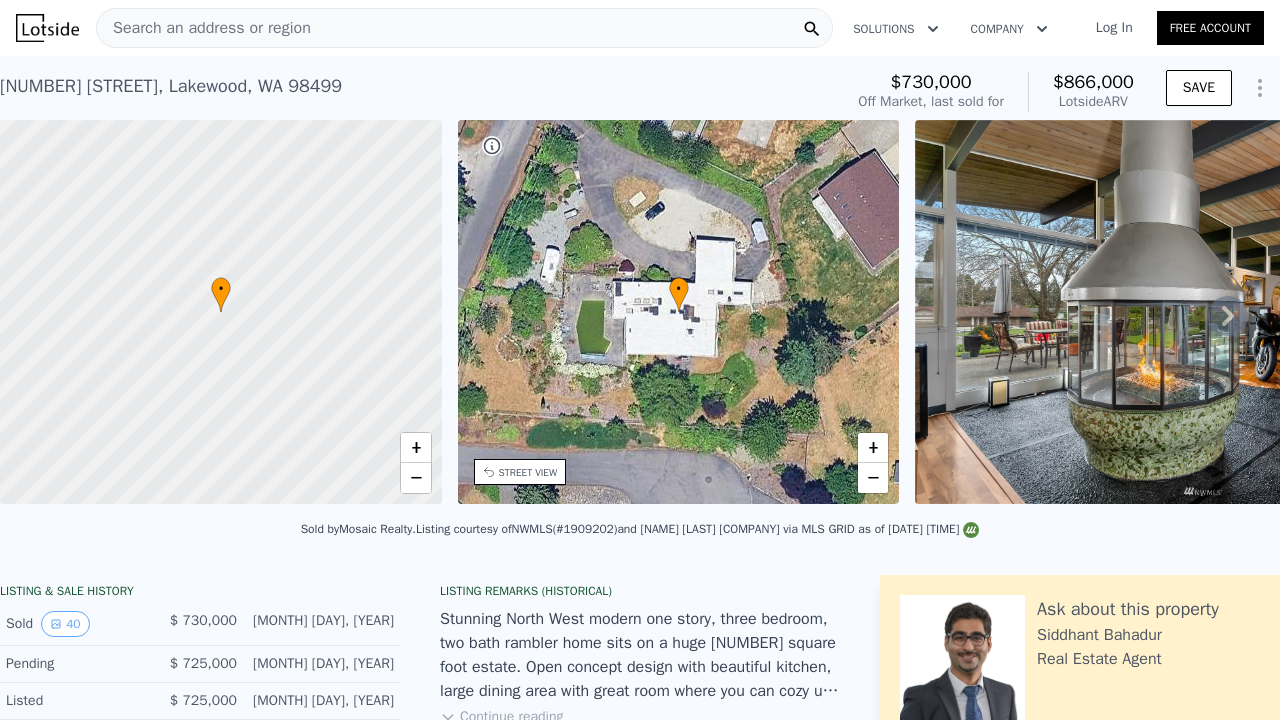 click on "Rental Comps" at bounding box center (736, 1785) 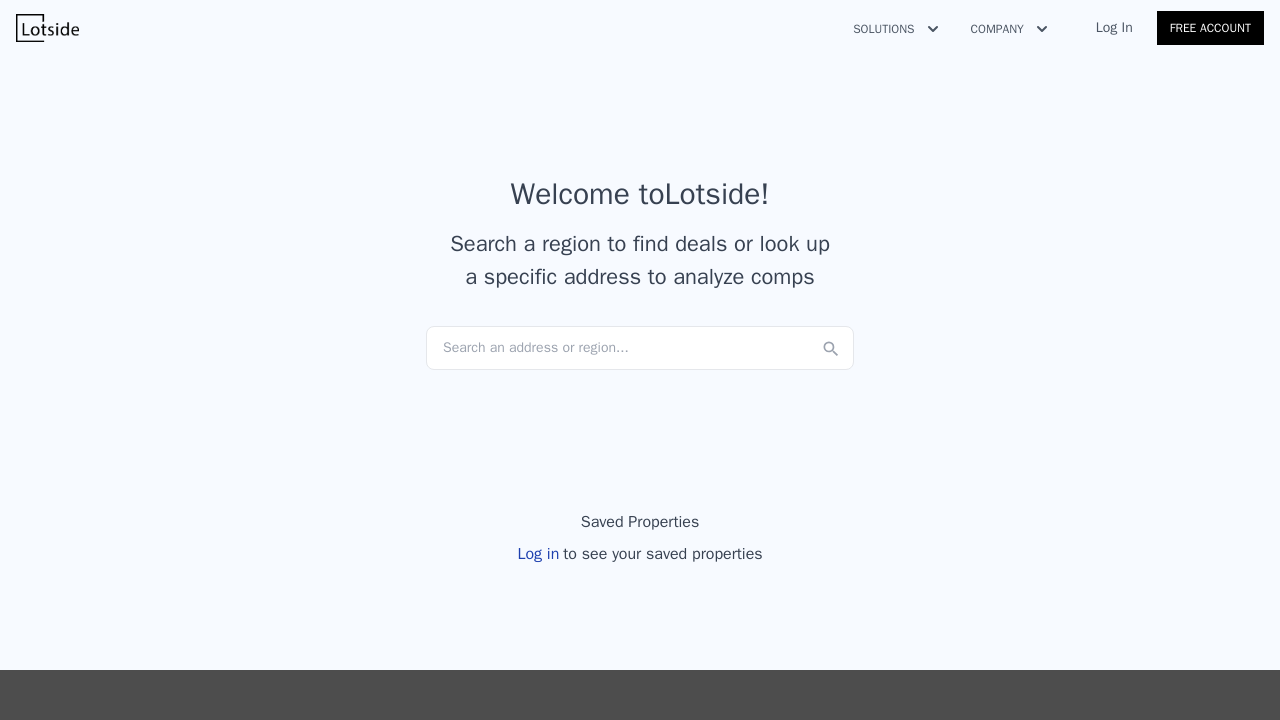 scroll, scrollTop: 0, scrollLeft: 0, axis: both 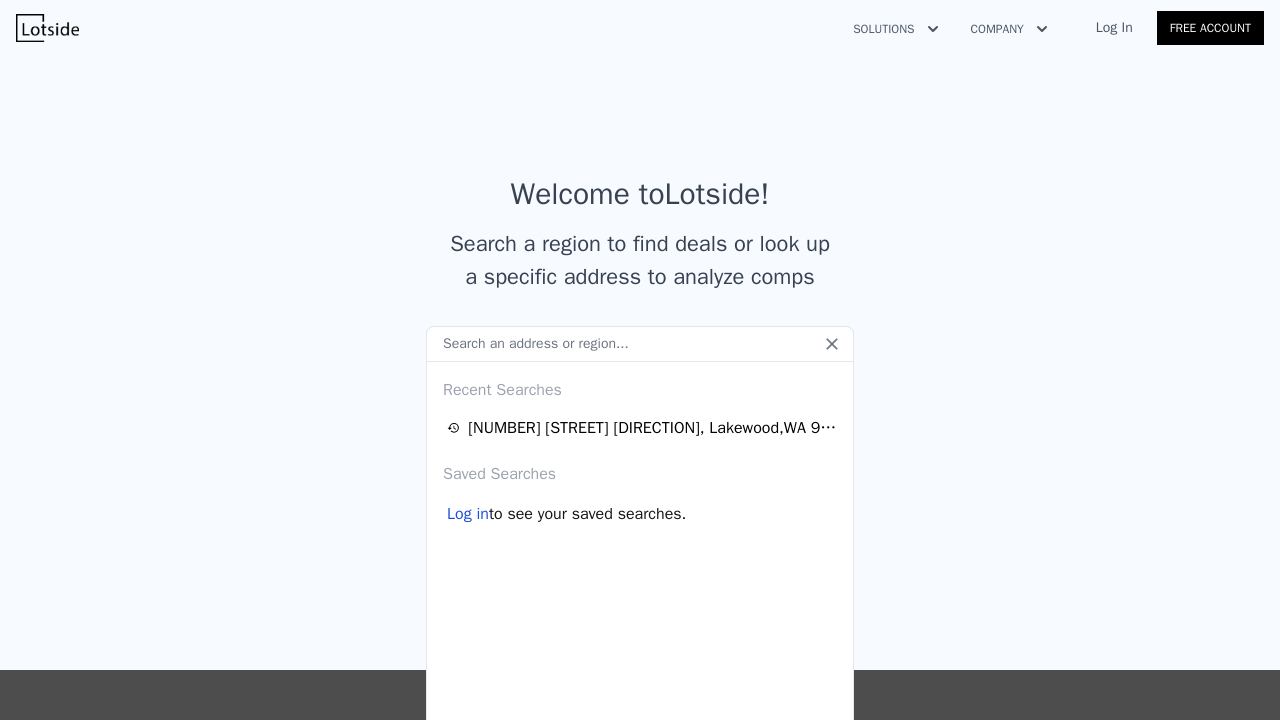 click at bounding box center (640, 344) 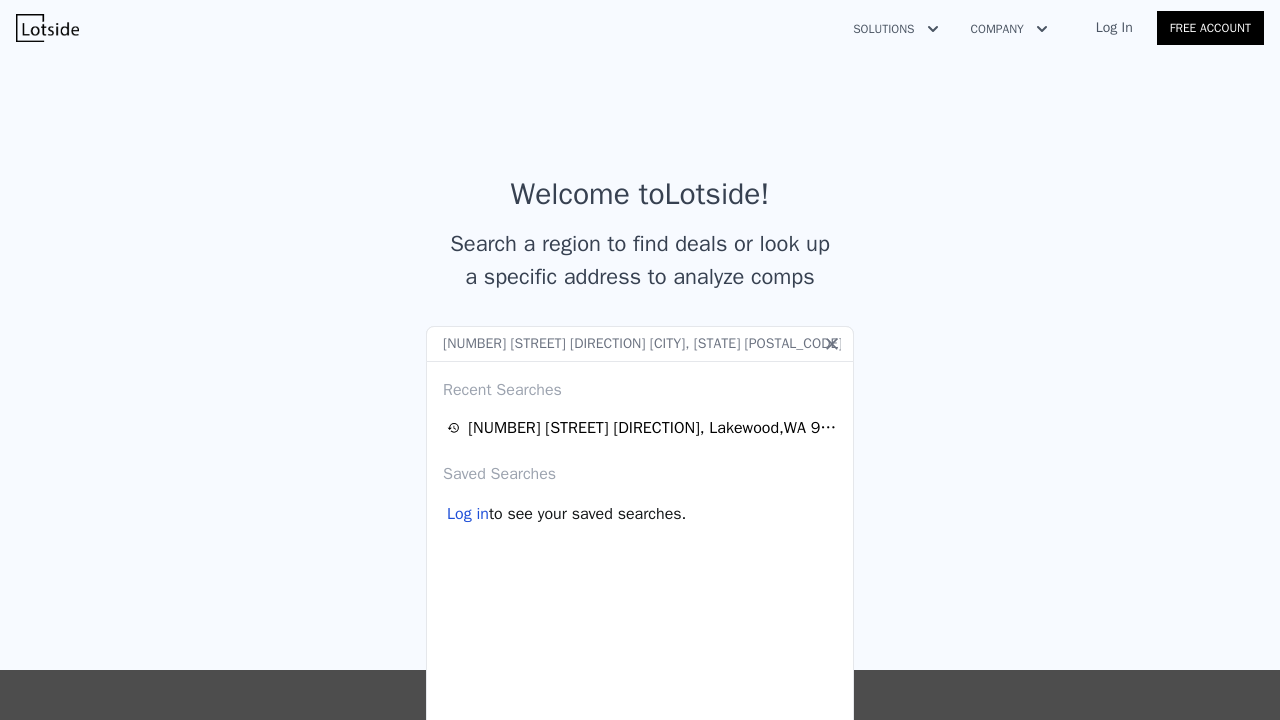 type on "2510 Cascade Drive E Roy, WA 98580" 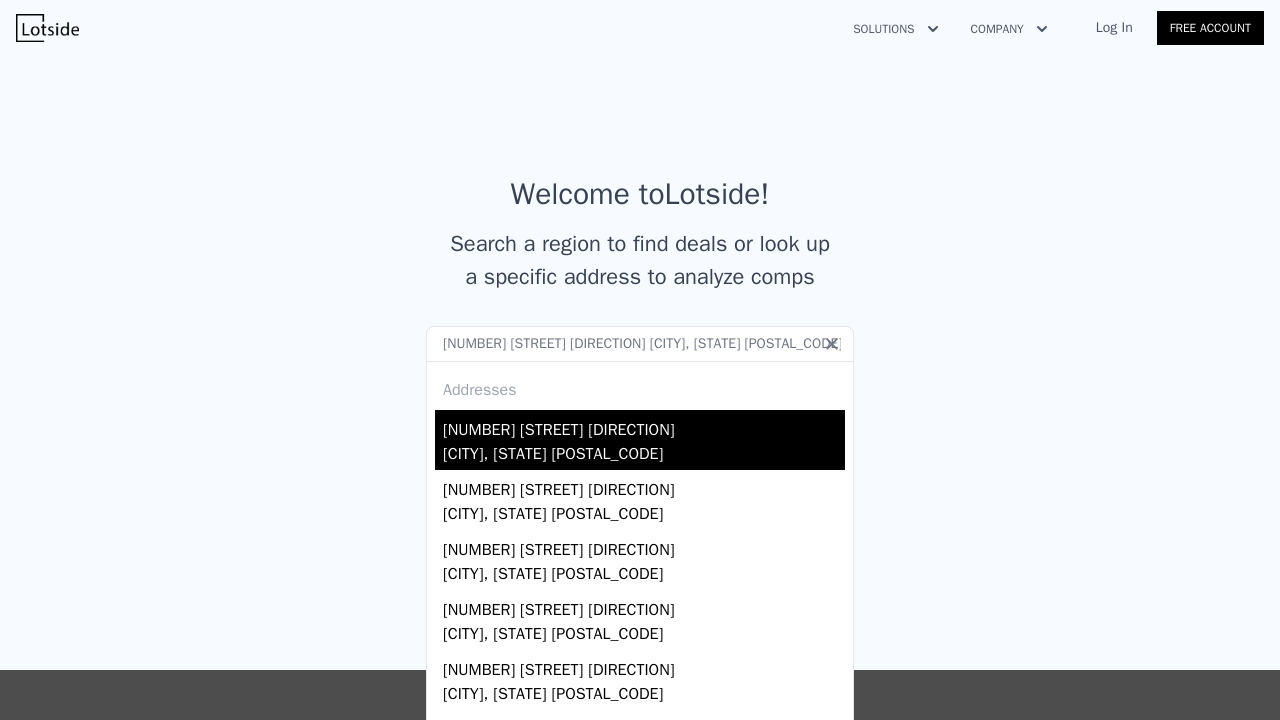 click on "[NUMBER] [STREET]" at bounding box center (644, 426) 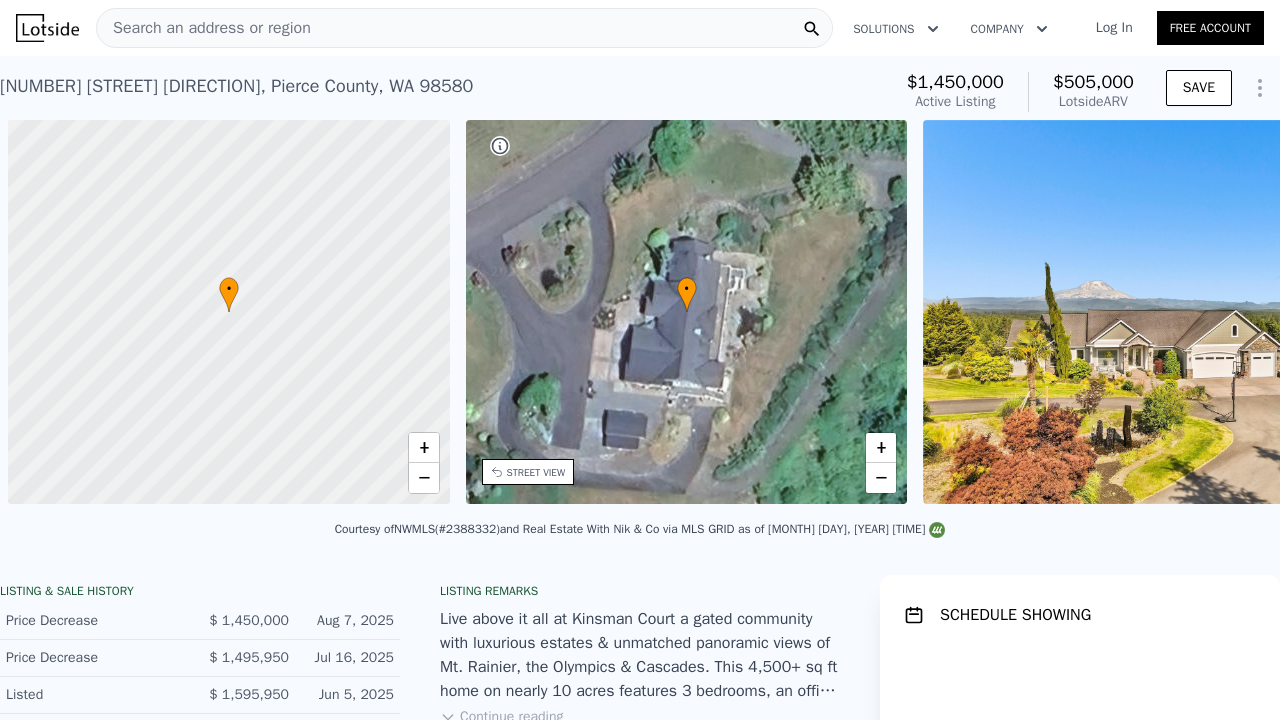 scroll, scrollTop: 0, scrollLeft: 8, axis: horizontal 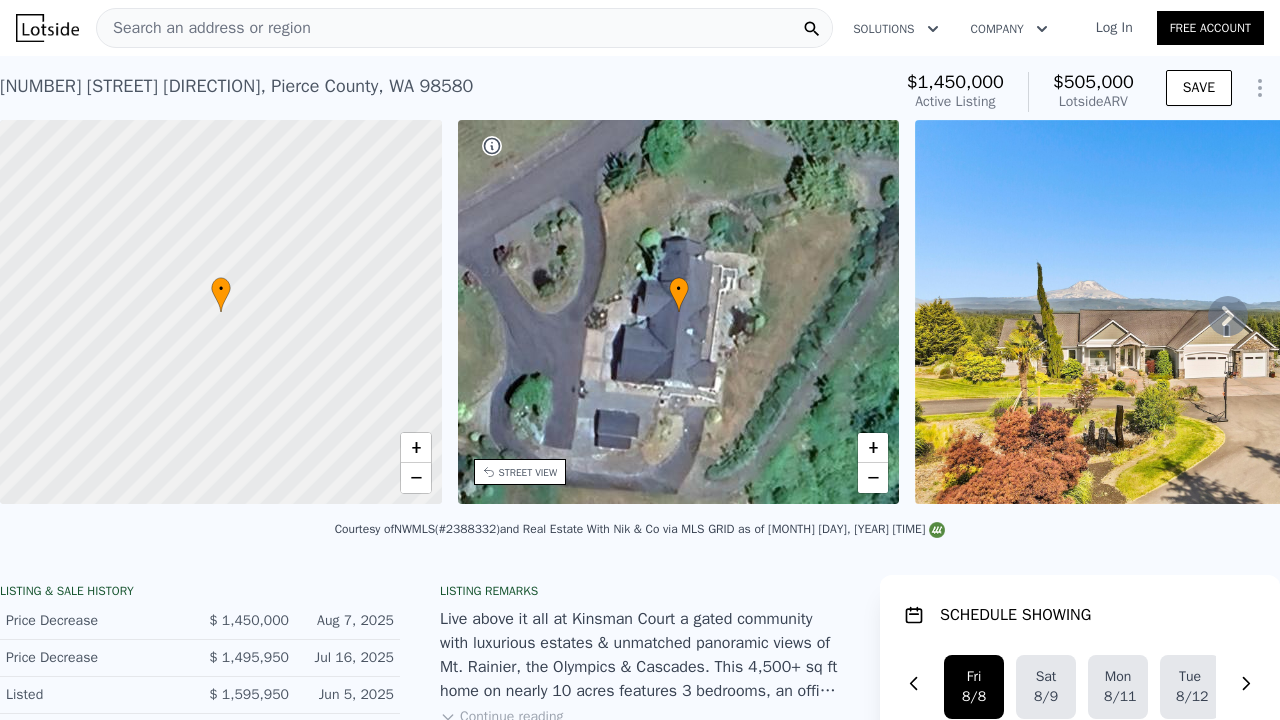 click on "Rental Comps" at bounding box center [736, 1656] 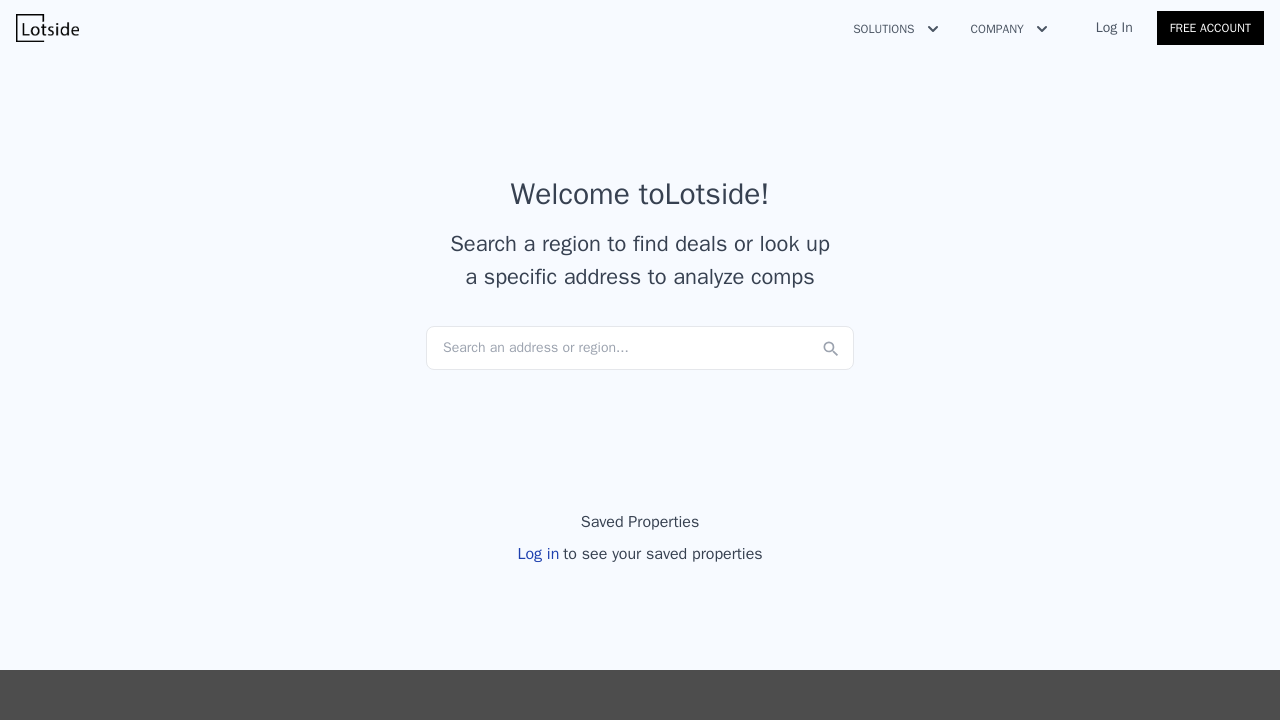 scroll, scrollTop: 0, scrollLeft: 0, axis: both 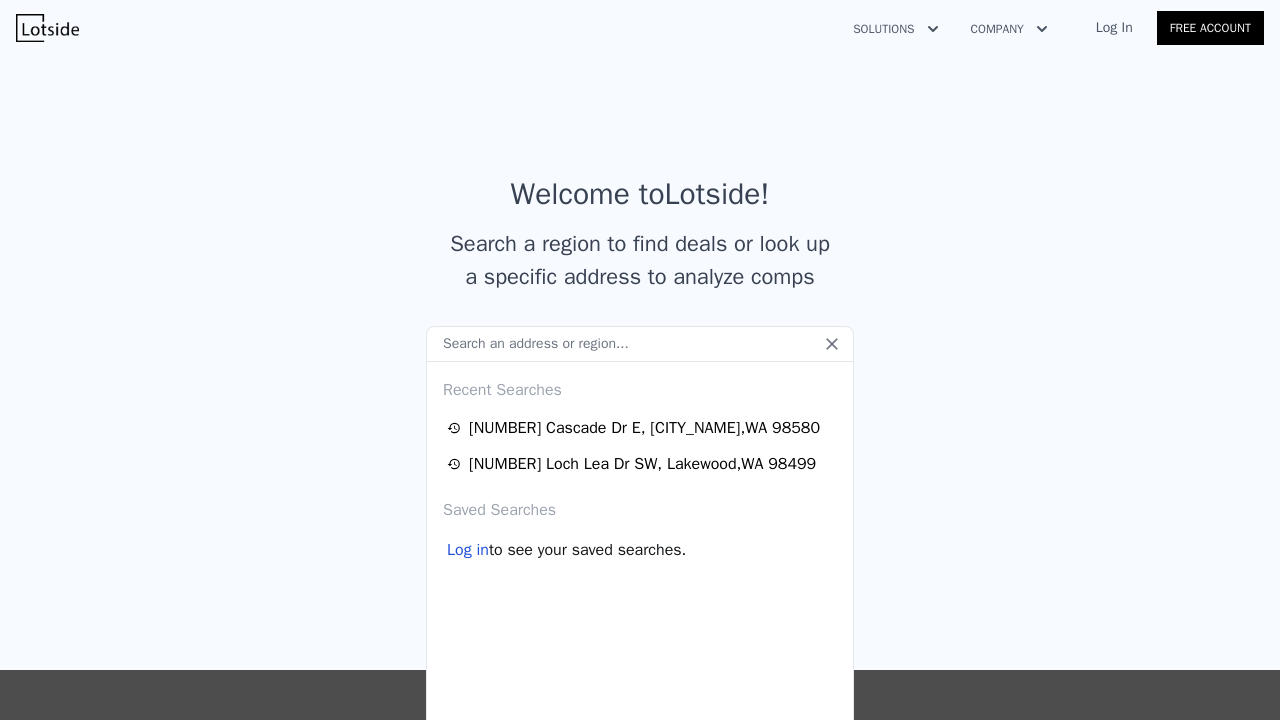click at bounding box center (640, 344) 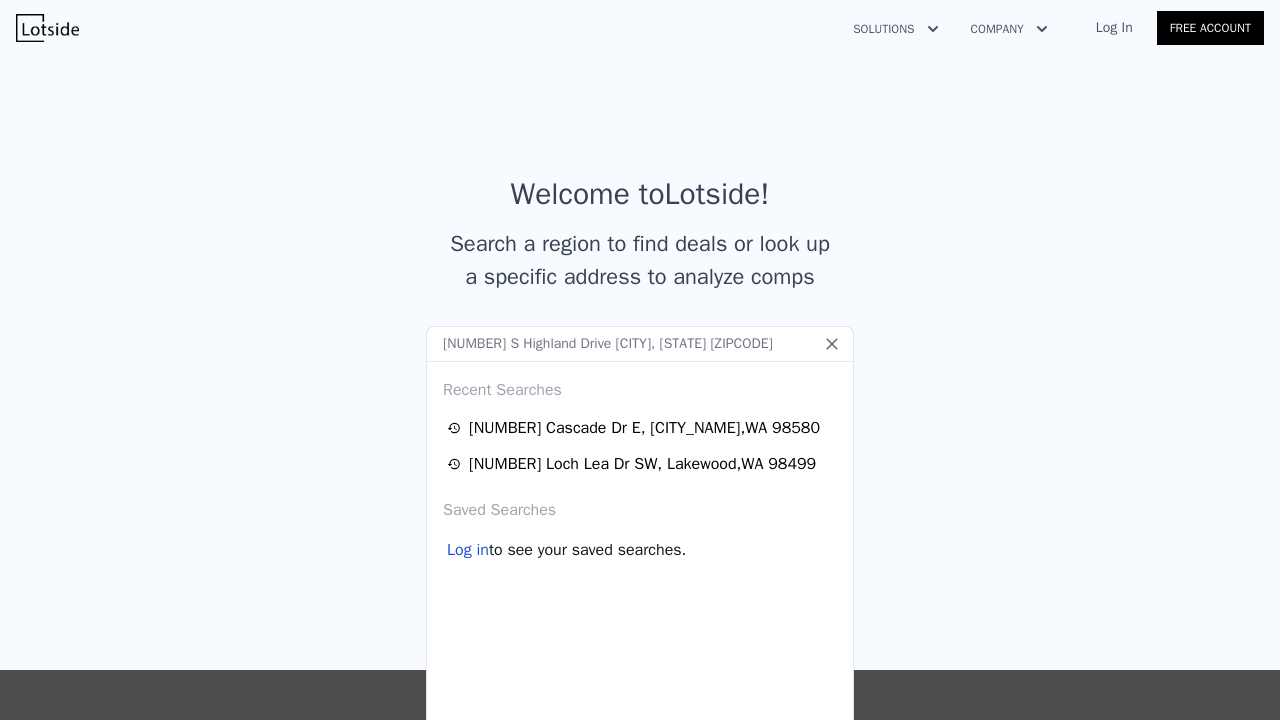 type on "1349 S Highland Drive Tacoma, WA 98465" 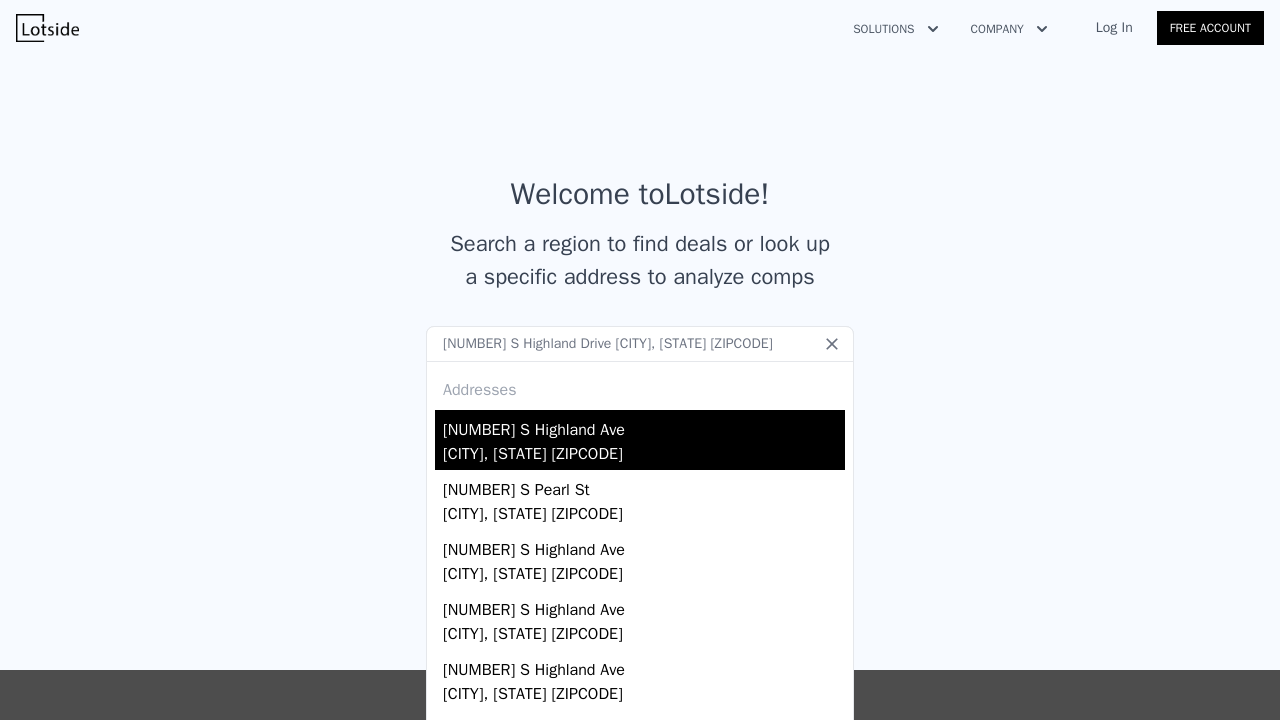click on "[NUMBER] [STREET]" at bounding box center [644, 426] 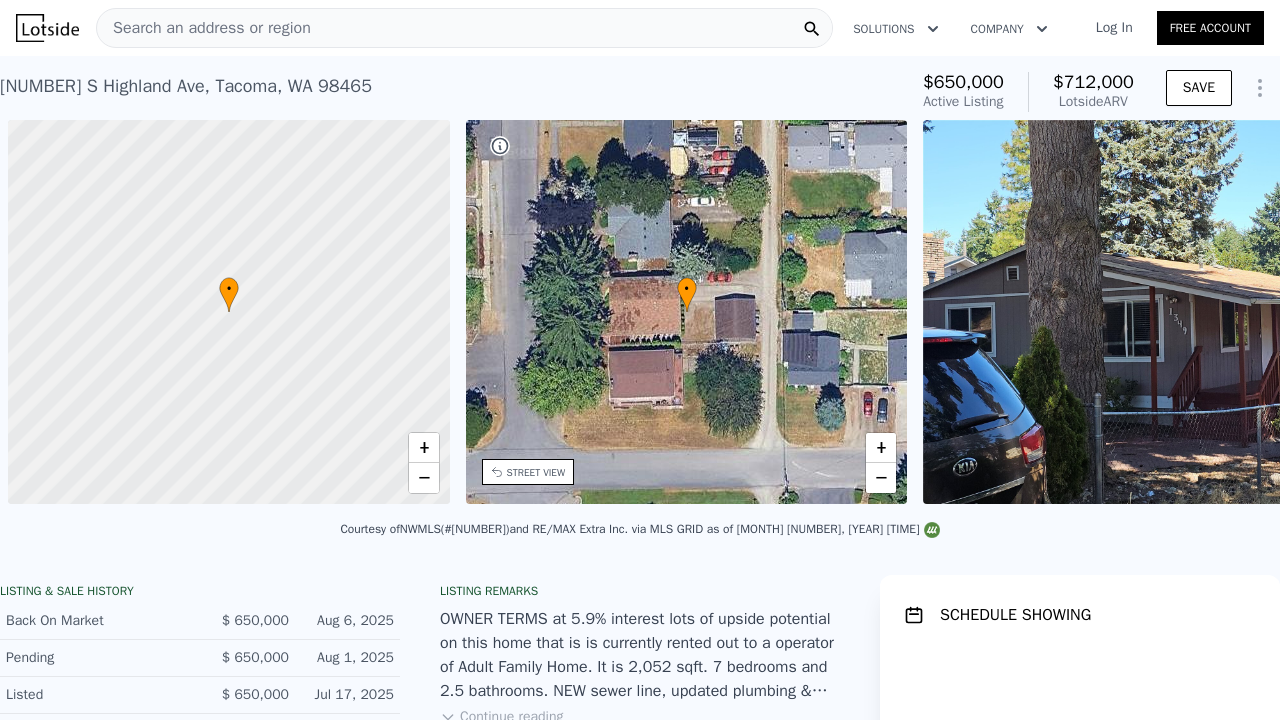 scroll, scrollTop: 0, scrollLeft: 8, axis: horizontal 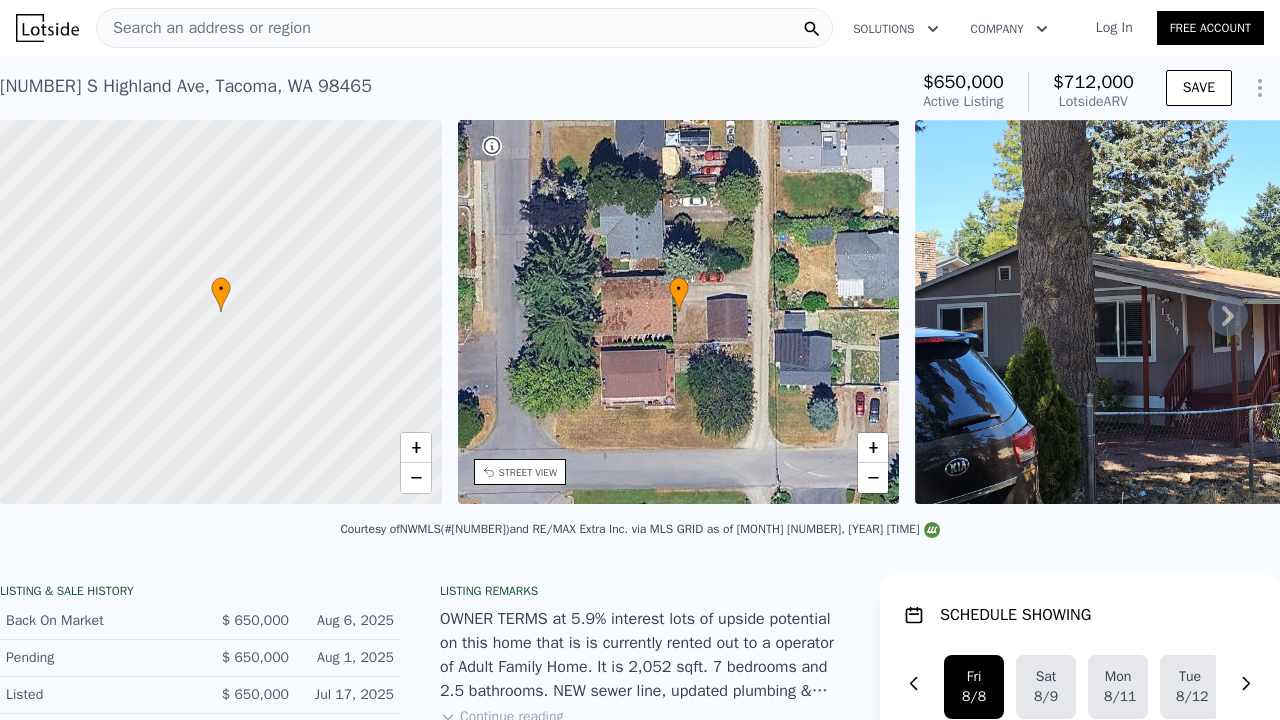 click on "Rental Comps" at bounding box center [736, 1934] 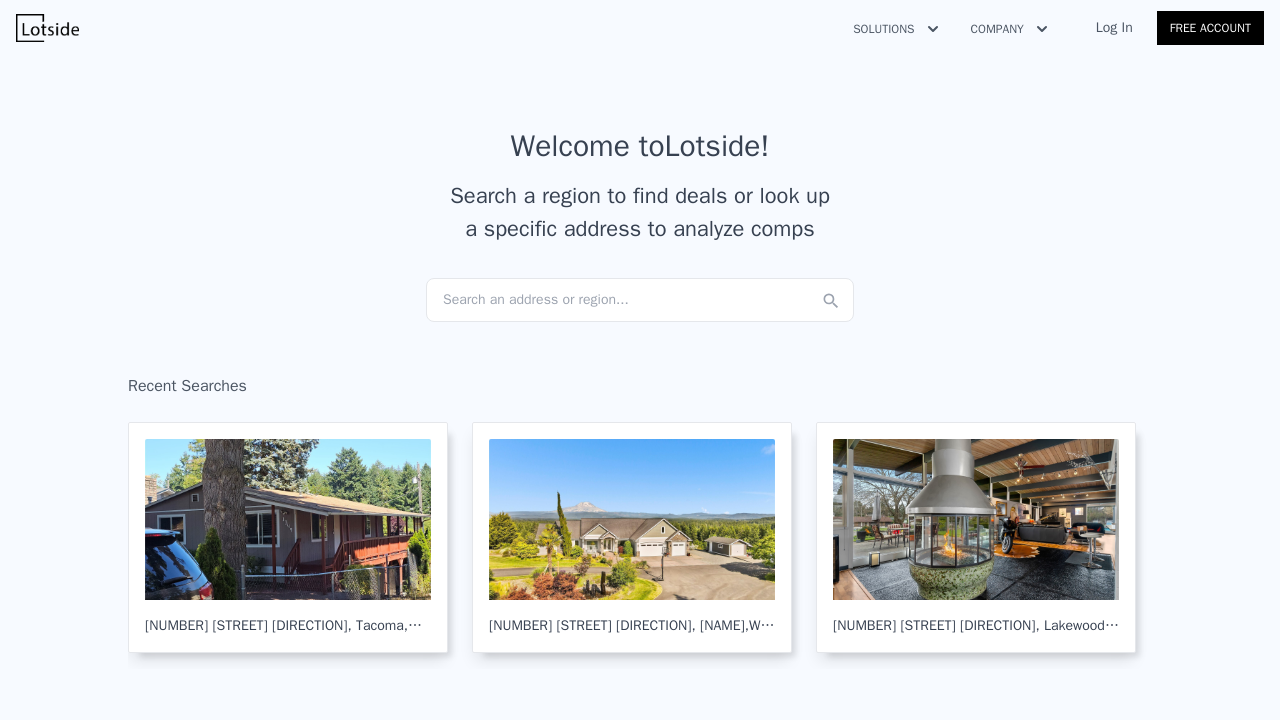 scroll, scrollTop: 0, scrollLeft: 0, axis: both 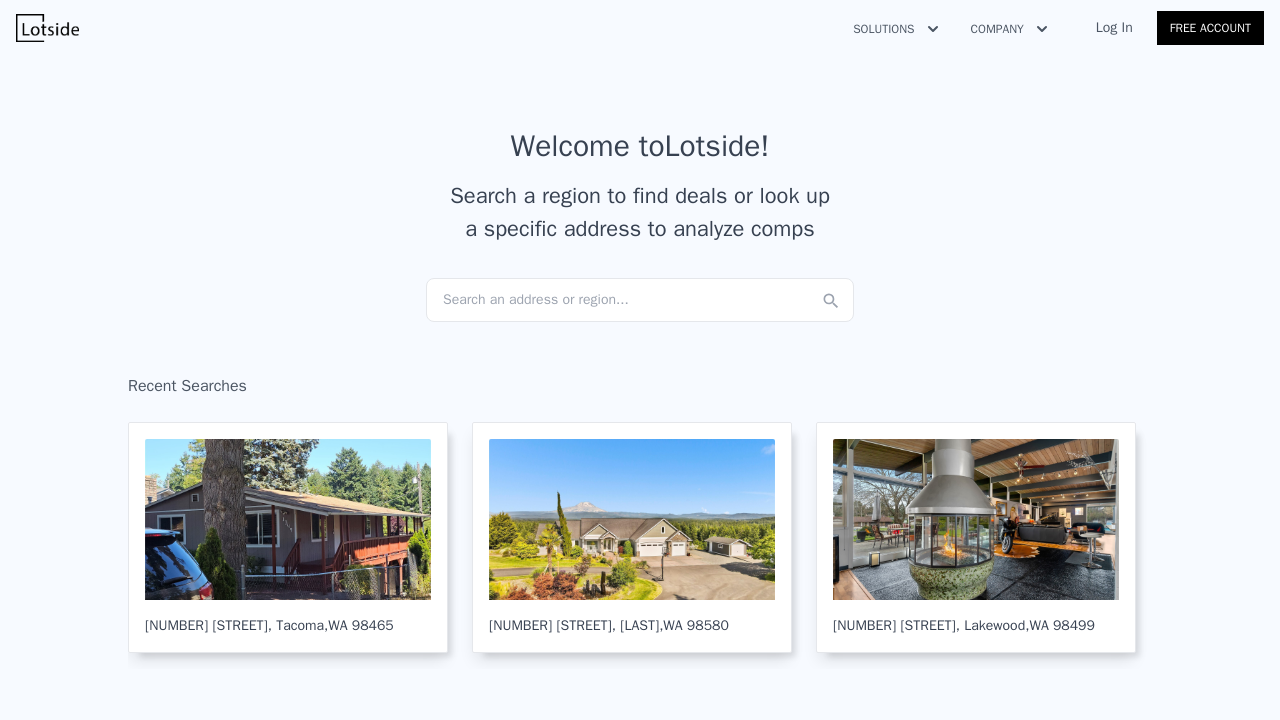 click on "Recent Searches" at bounding box center (640, 390) 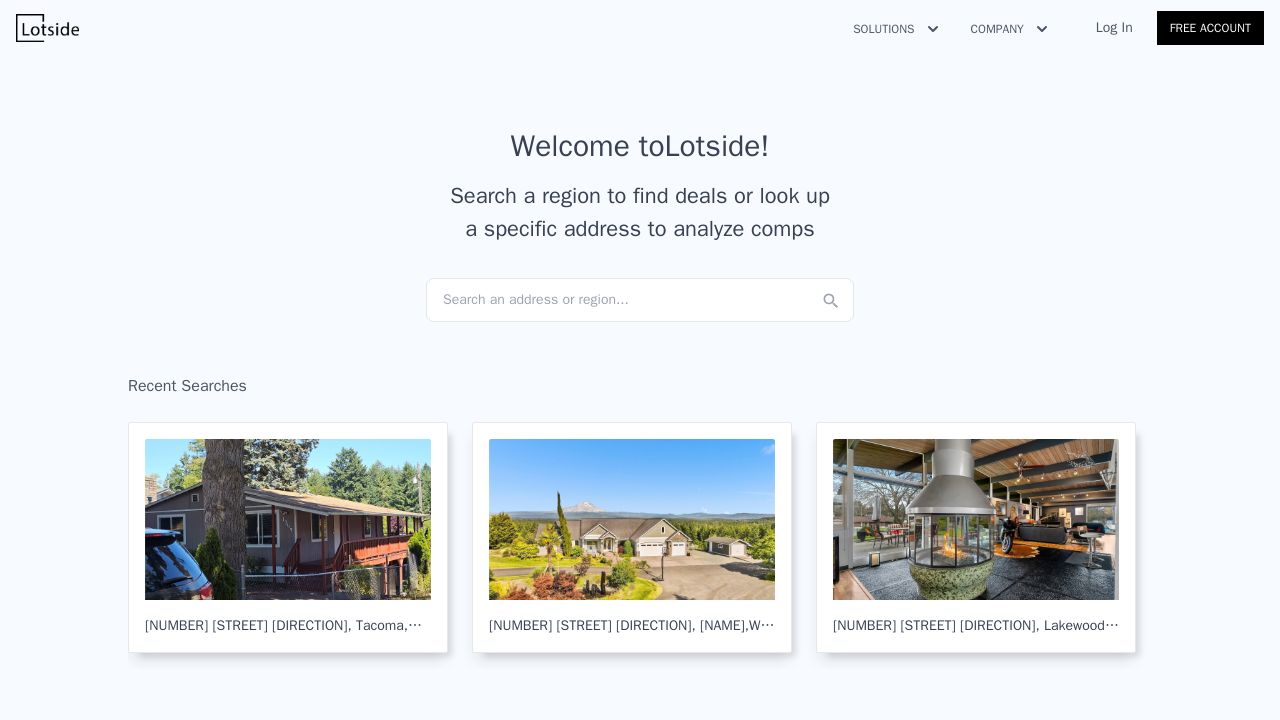 scroll, scrollTop: 0, scrollLeft: 0, axis: both 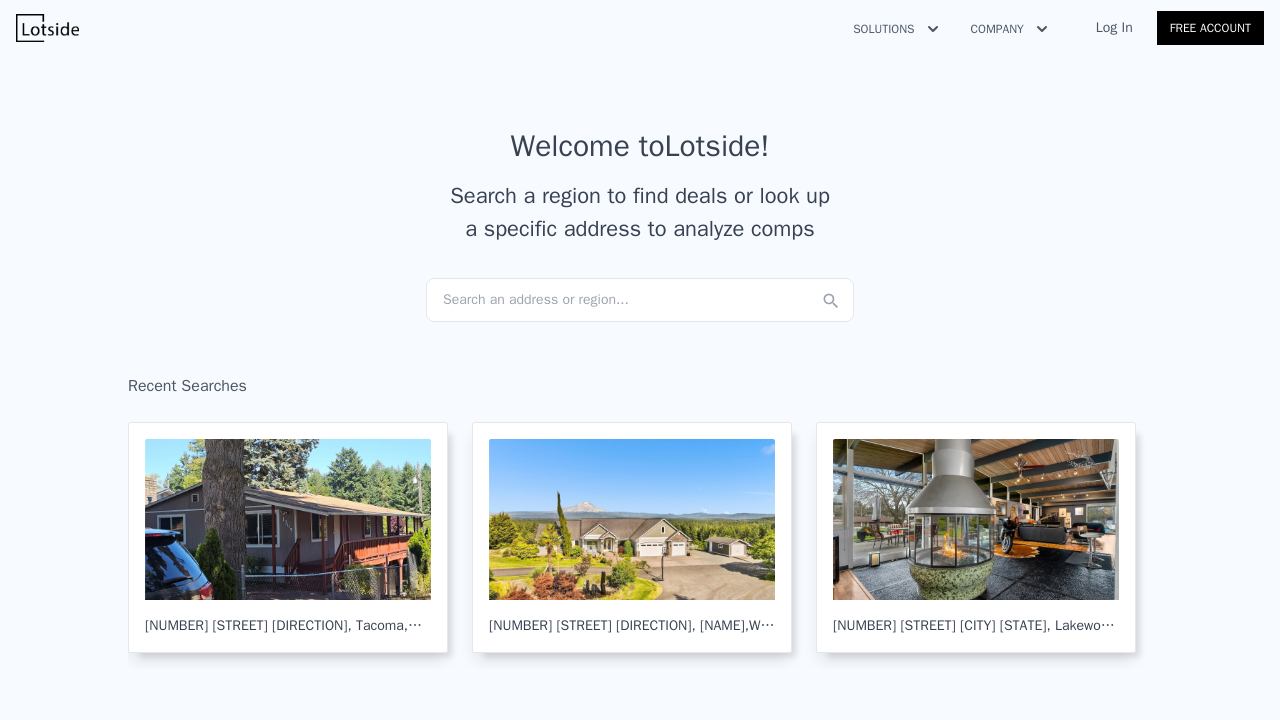 click on "Recent Searches" at bounding box center [640, 390] 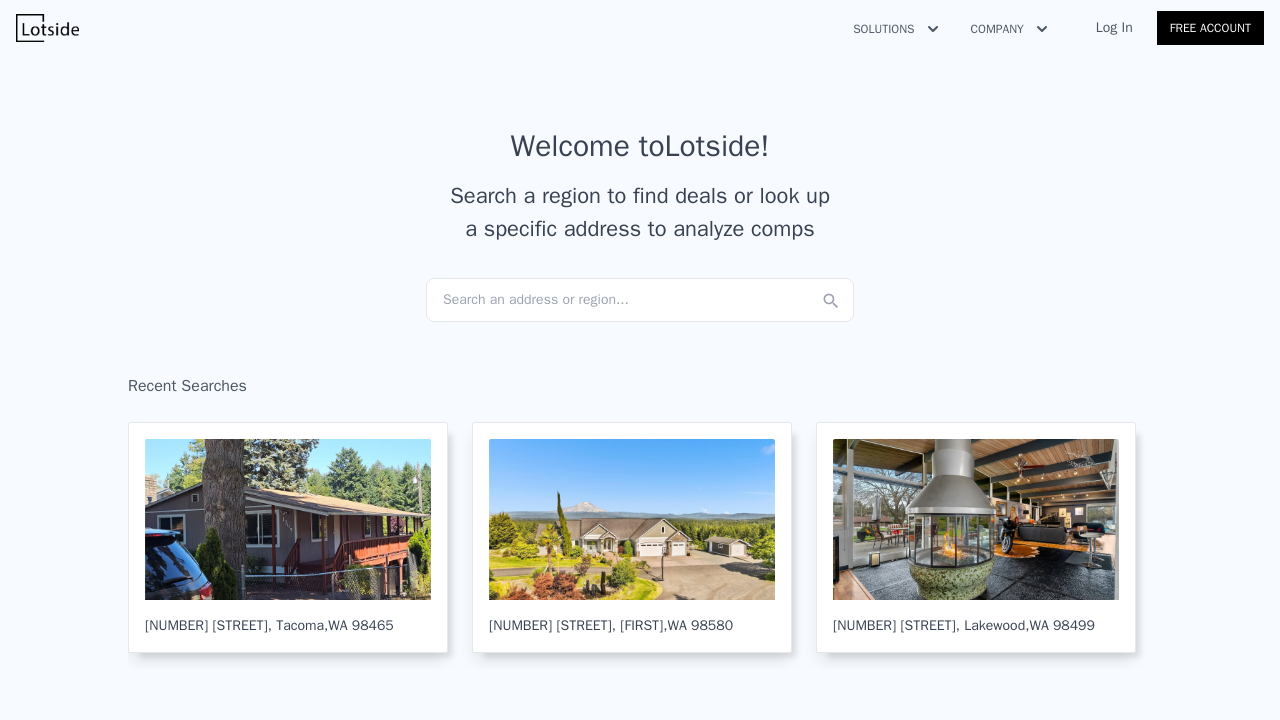 scroll, scrollTop: 0, scrollLeft: 0, axis: both 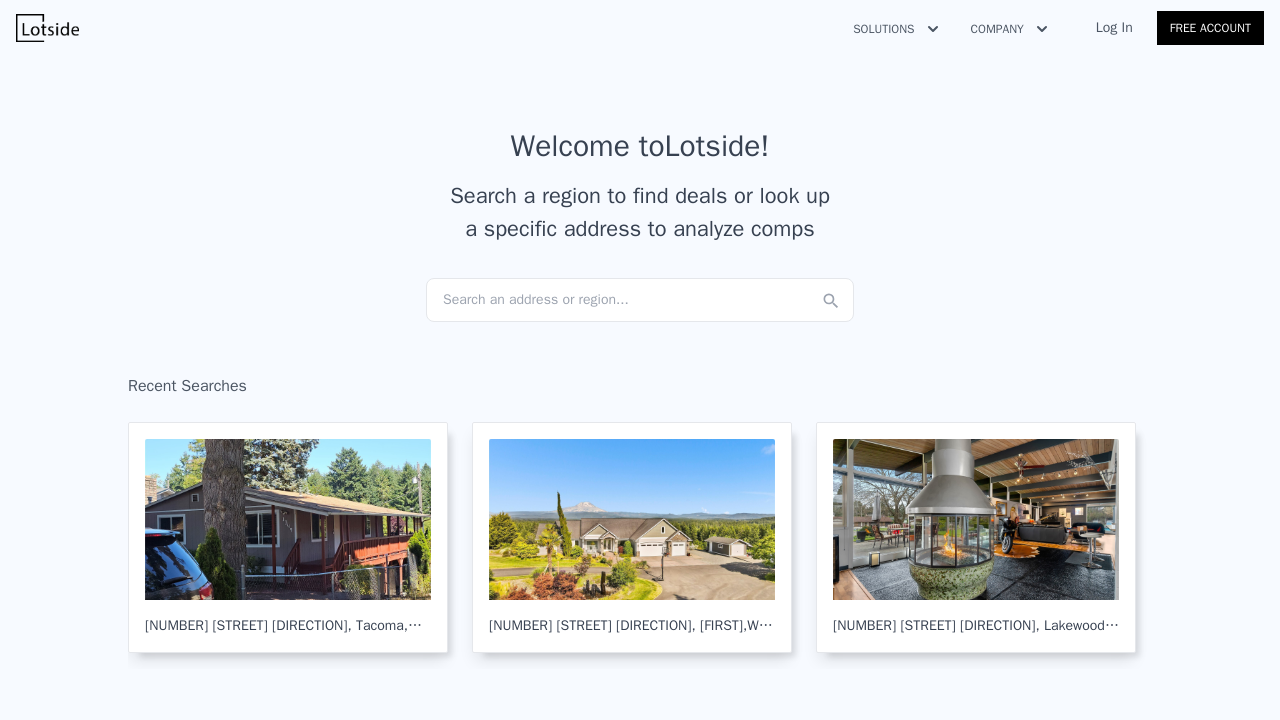 click on "Recent Searches" at bounding box center [640, 390] 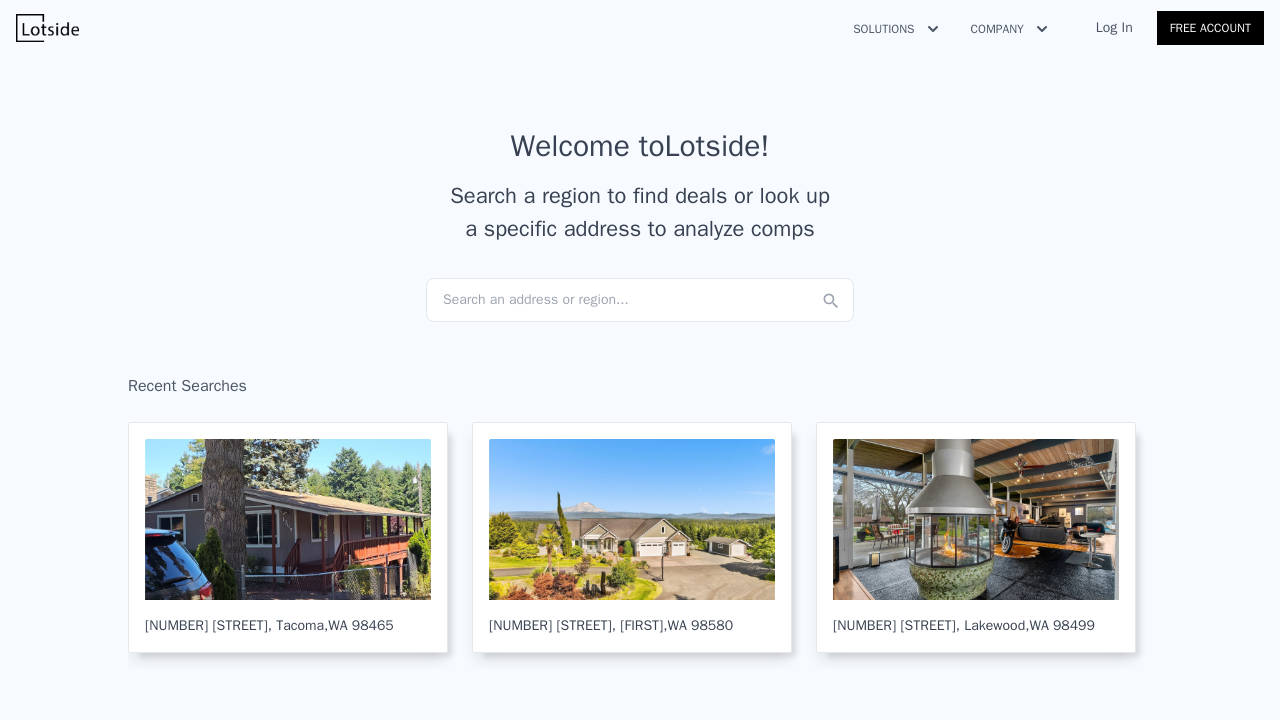 scroll, scrollTop: 0, scrollLeft: 0, axis: both 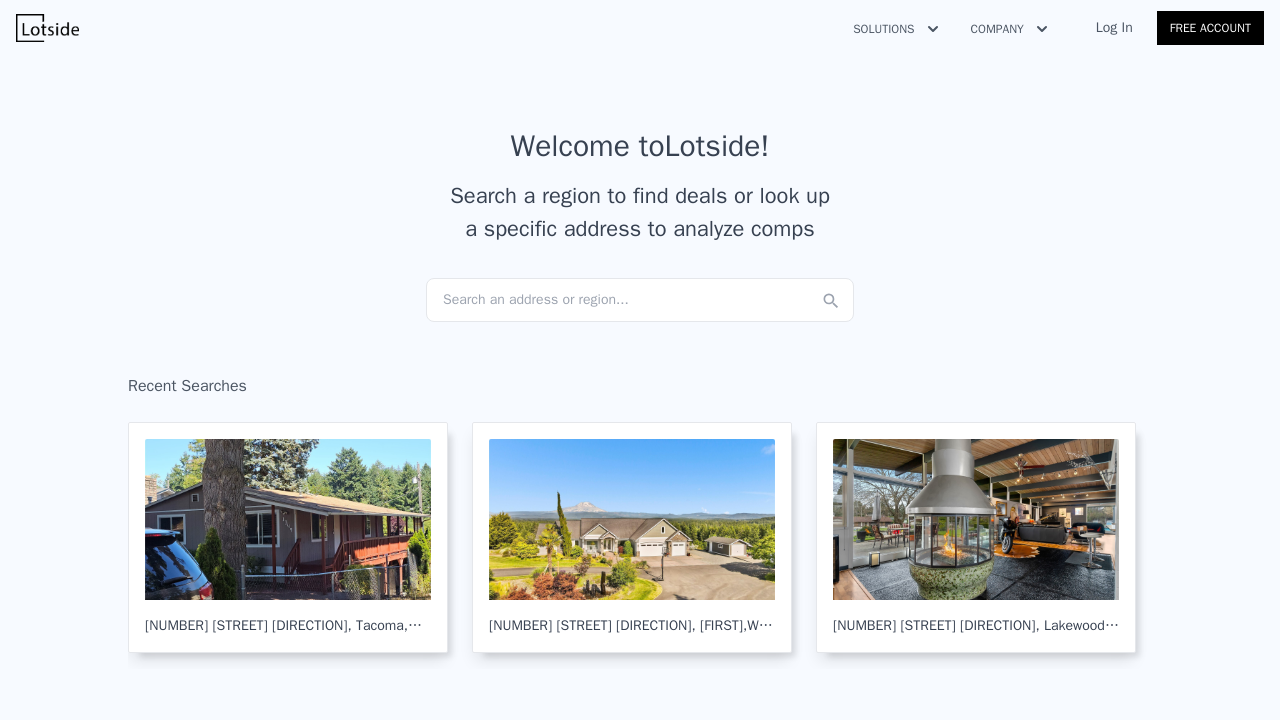 click on "Recent Searches" at bounding box center (640, 390) 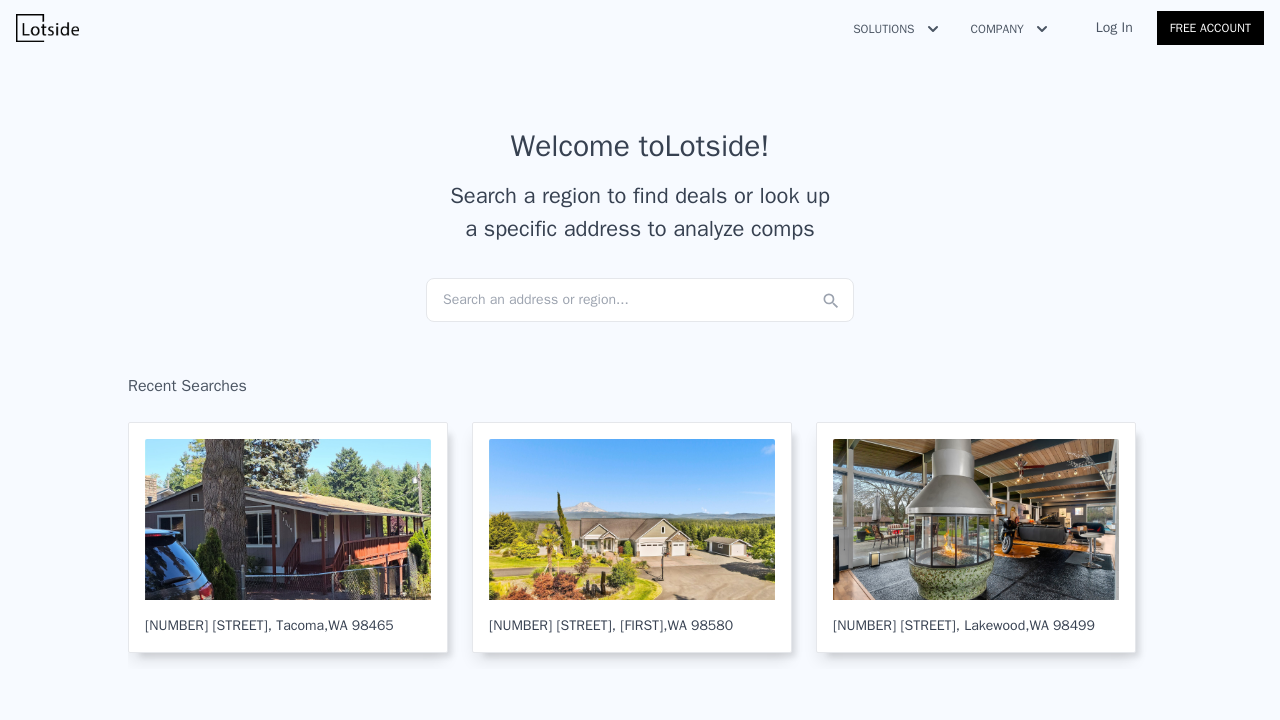 scroll, scrollTop: 0, scrollLeft: 0, axis: both 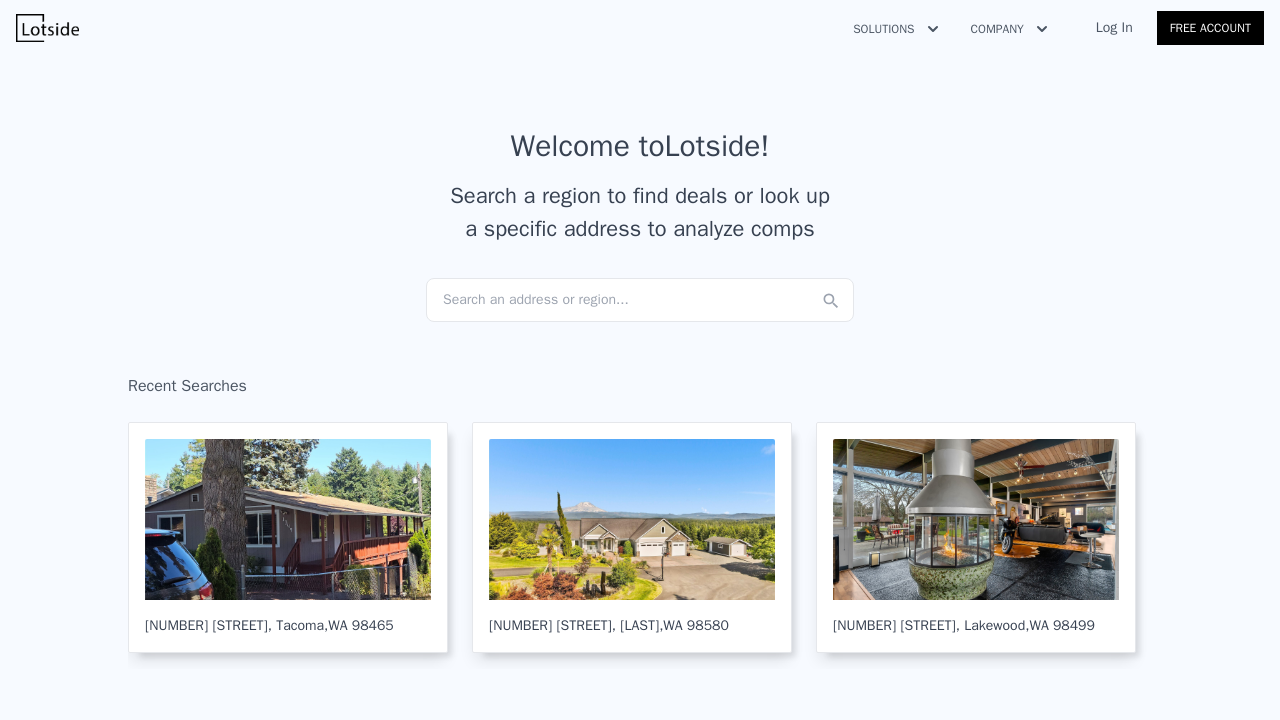click on "Recent Searches" at bounding box center [640, 390] 